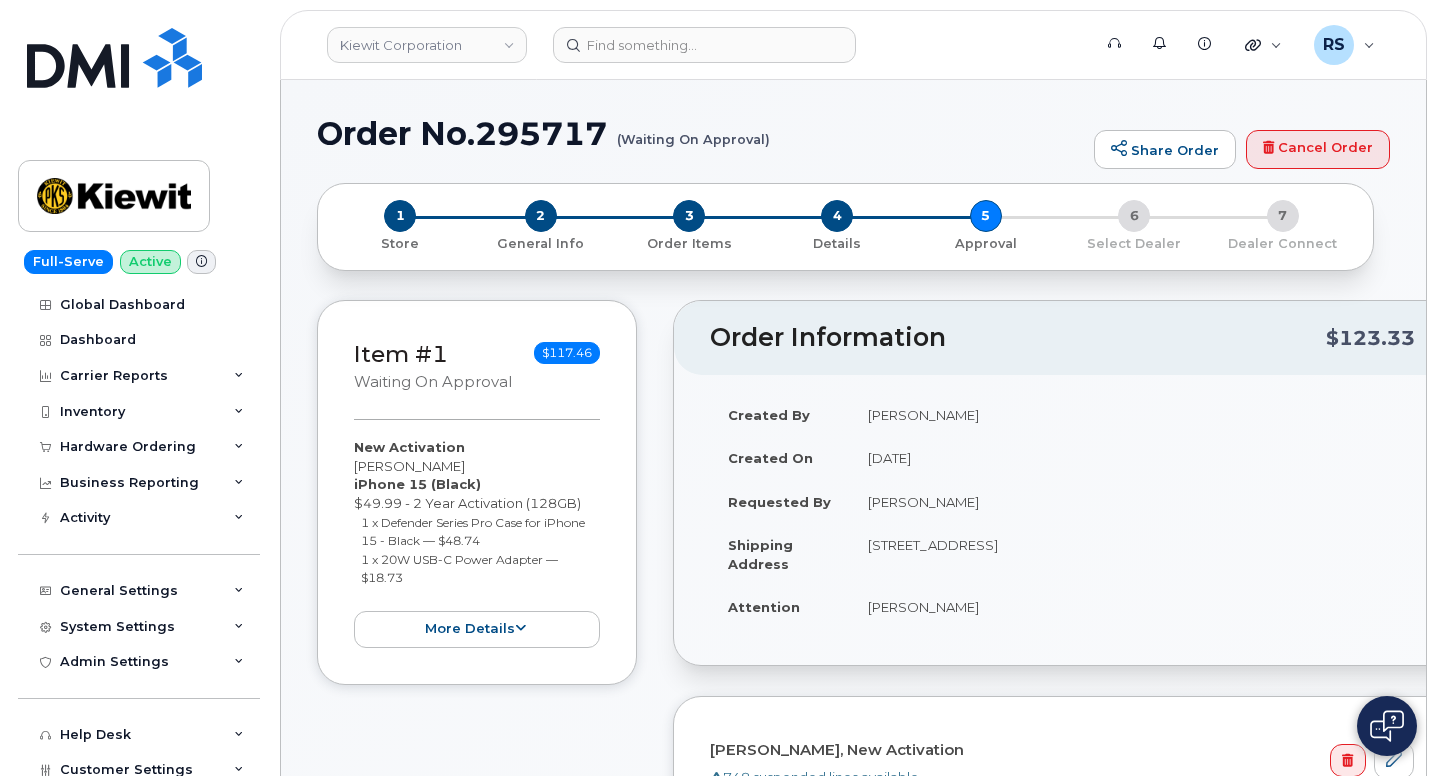 scroll, scrollTop: 0, scrollLeft: 0, axis: both 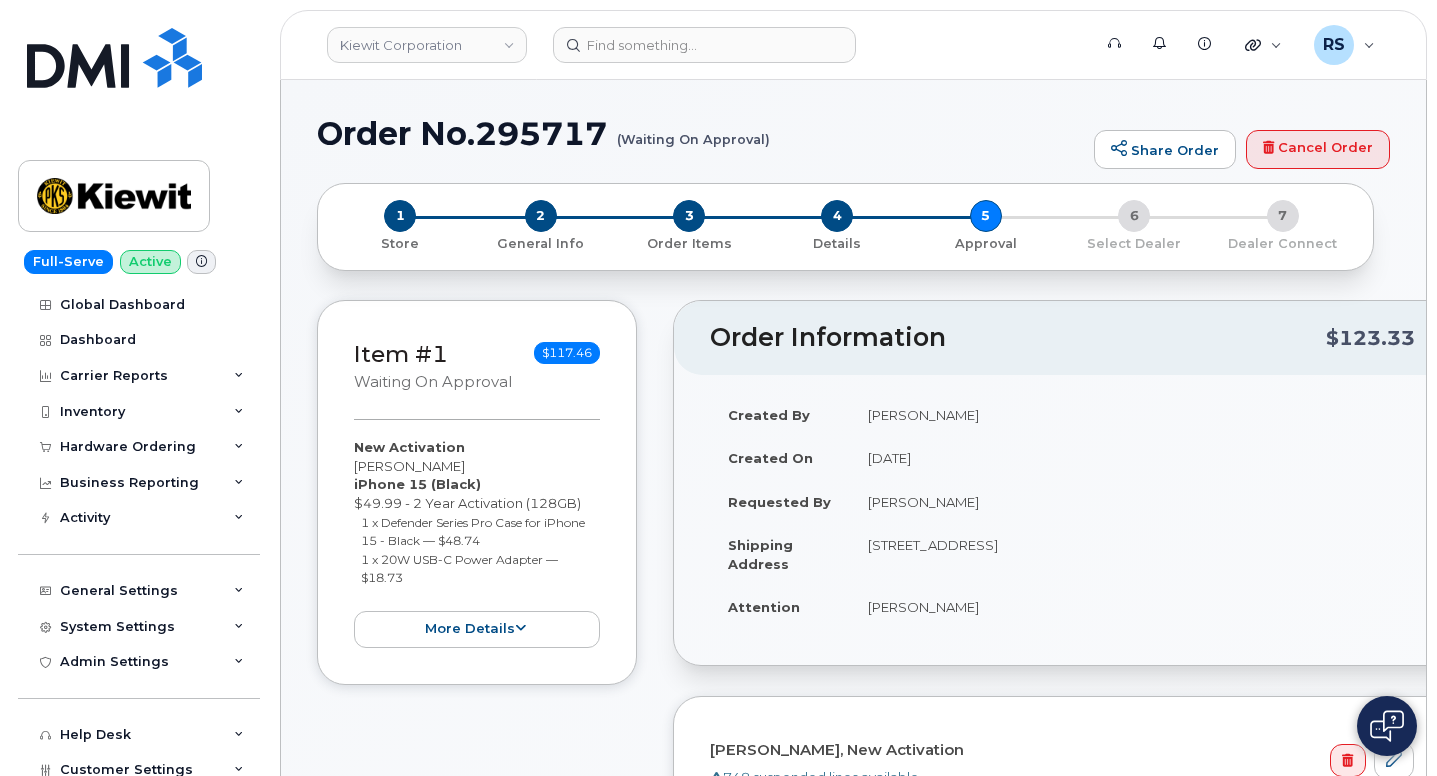 click on "Full-Serve Active Global Dashboard Dashboard Carrier Reports Monthly Billing Data Daily Data Pooling Average Costing Executive Summary Accounting Roaming Reports Suspended Devices Suspension Candidates Custom Report Cost Variance Inventory Mobility Devices Data Conflicts Spare Hardware Import Hardware Ordering Overview Orders Business Reporting Managerial Reports Individual Reports Business Unit Reports Activity Travel Requests Activity Log Device Status Updates Rate Plan Monitor General Settings My Account Approval Mapping Locations Managers & Employees Usage Alerts Tags Data Pool Thresholds System Settings Accounting Codes Contacts Plans and Features Reporting Carrier Contracts Hardware Ordering Users Individual Users Admin Settings Integrations MDM/UEM Config Help Desk Roaming Data Block Dashboard Hardware Orders Repair Requests Device Status Updates Data Pools Data Pool Sources Managerial Disputes Customer Workflows Customer Settings General Business Unit Rules Roaming Dealers Helpdesk Wirelines Emails" at bounding box center (135, 388) 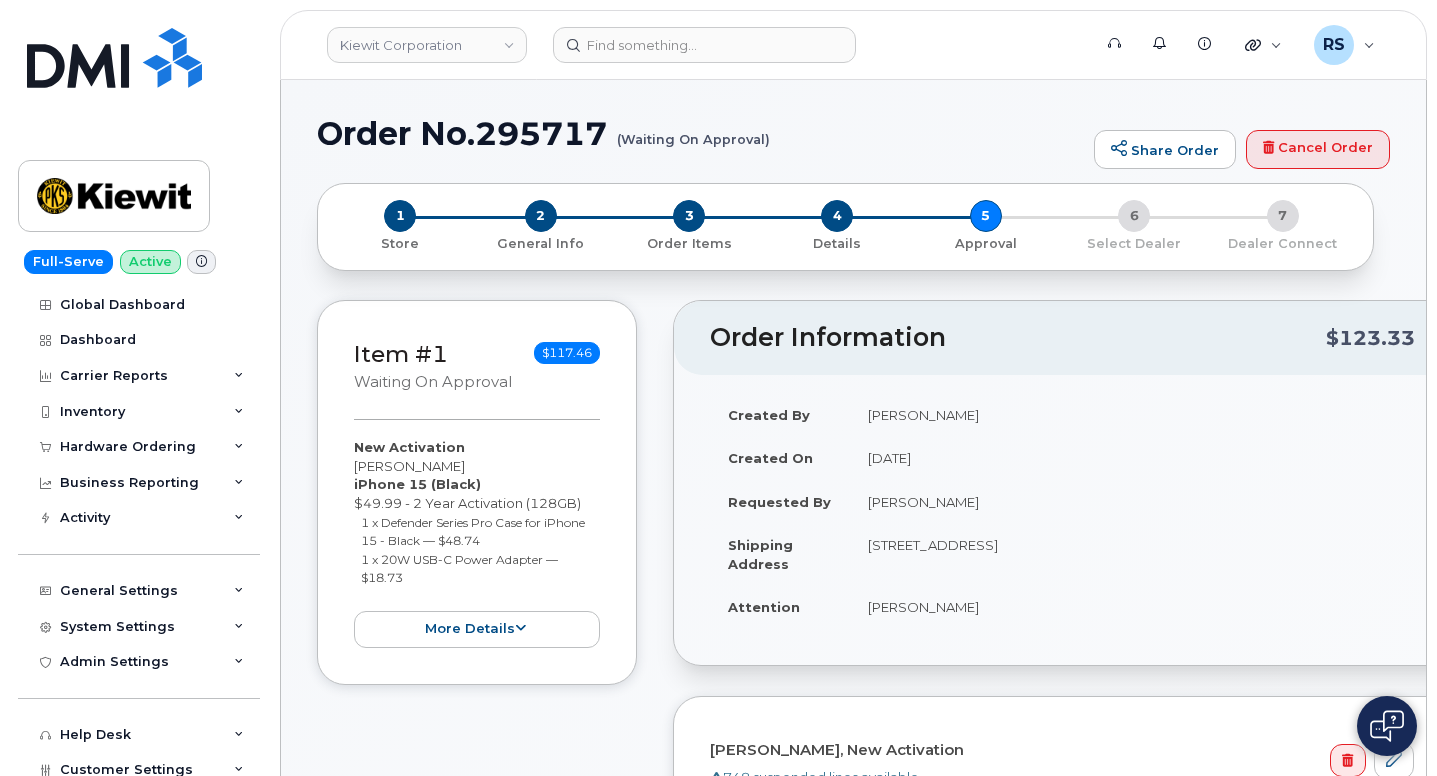 click on "Order No.295717
(Waiting On Approval)
Share Order
Cancel Order
×
Share This Order
If you want to allow others to create or edit orders, share this link with them:
https://simplex_customer.myserve.ca/orders/e3bdb0ac-676e-4f76-8055-b8c3a42876df/edit
1
Store
2
General Info
3
Order Items
4
Details
5
Approval
6
Select Dealer
7
Dealer Connect
Item #1
Waiting On Approval
$117.46
New Activation
Sabrina Williams
iPhone 15
(Black)
$49.99 - 2 Year Activation (128GB)
1 x Defender Series Pro Case for iPhone 15 - Black
—
$48.74
1 x 20W USB-C Power Adapter
—
$18.73
more details
Request
New Activation
Employee
Sabrina Williams
Carrier Base
Verizon Wireless
Requested Device
iPhone 15
Term Details" at bounding box center [853, 1603] 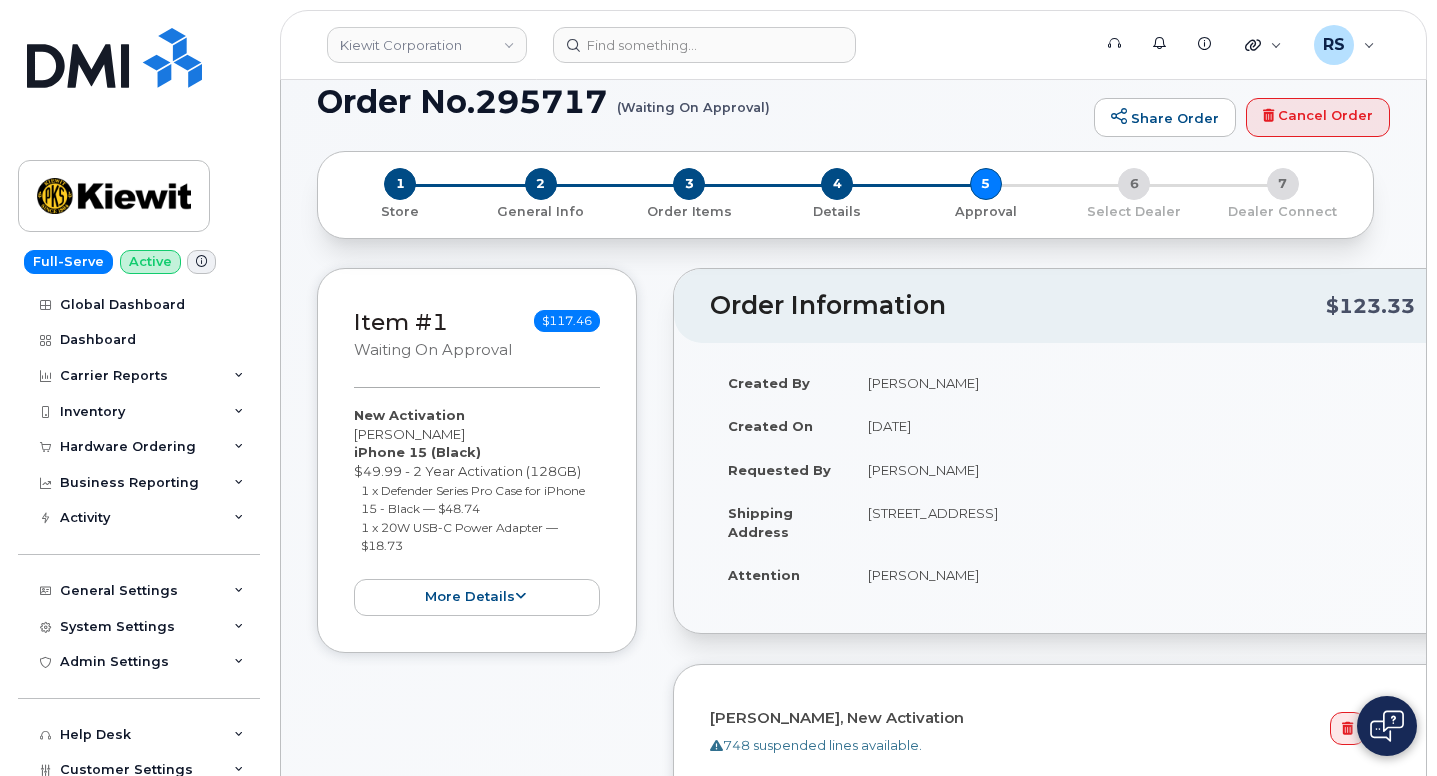 scroll, scrollTop: 67, scrollLeft: 0, axis: vertical 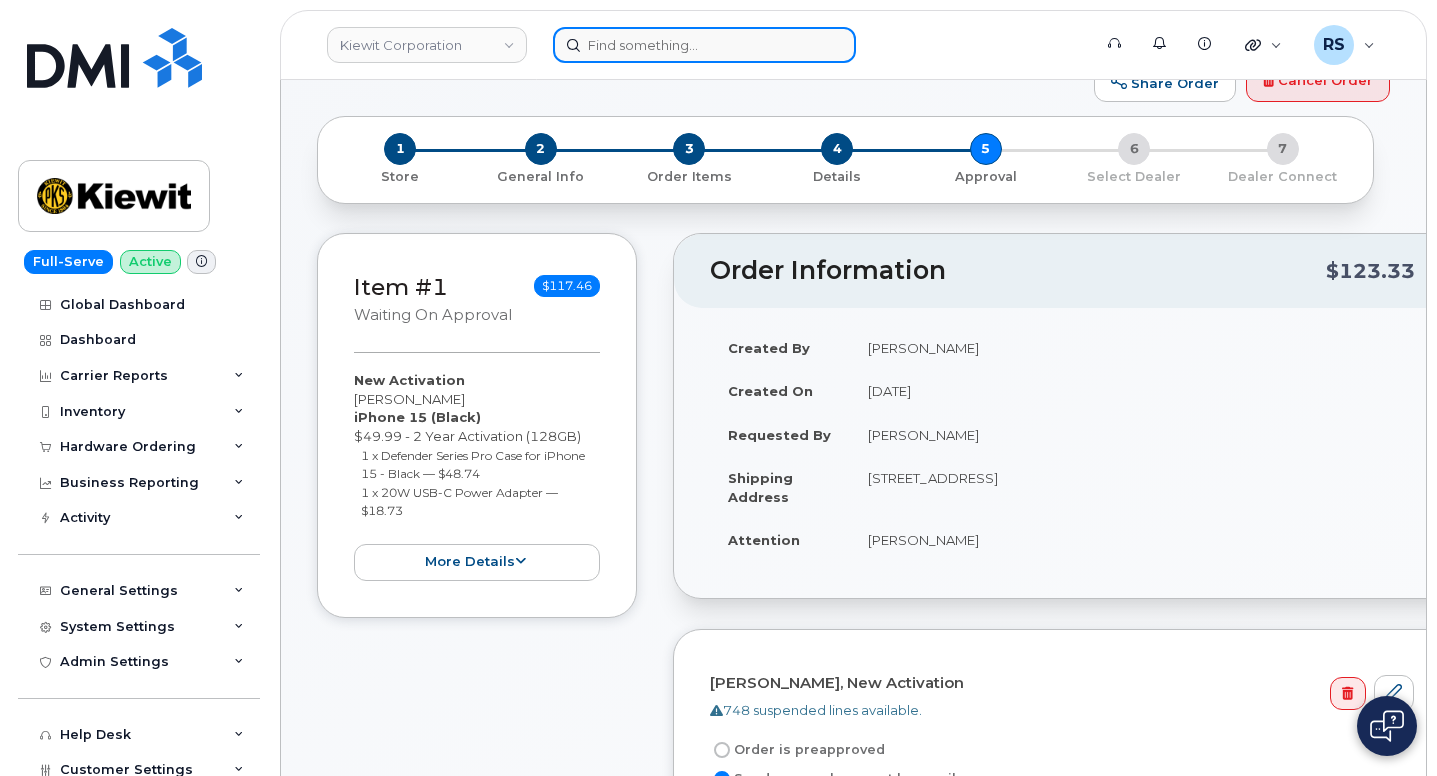 click at bounding box center (704, 45) 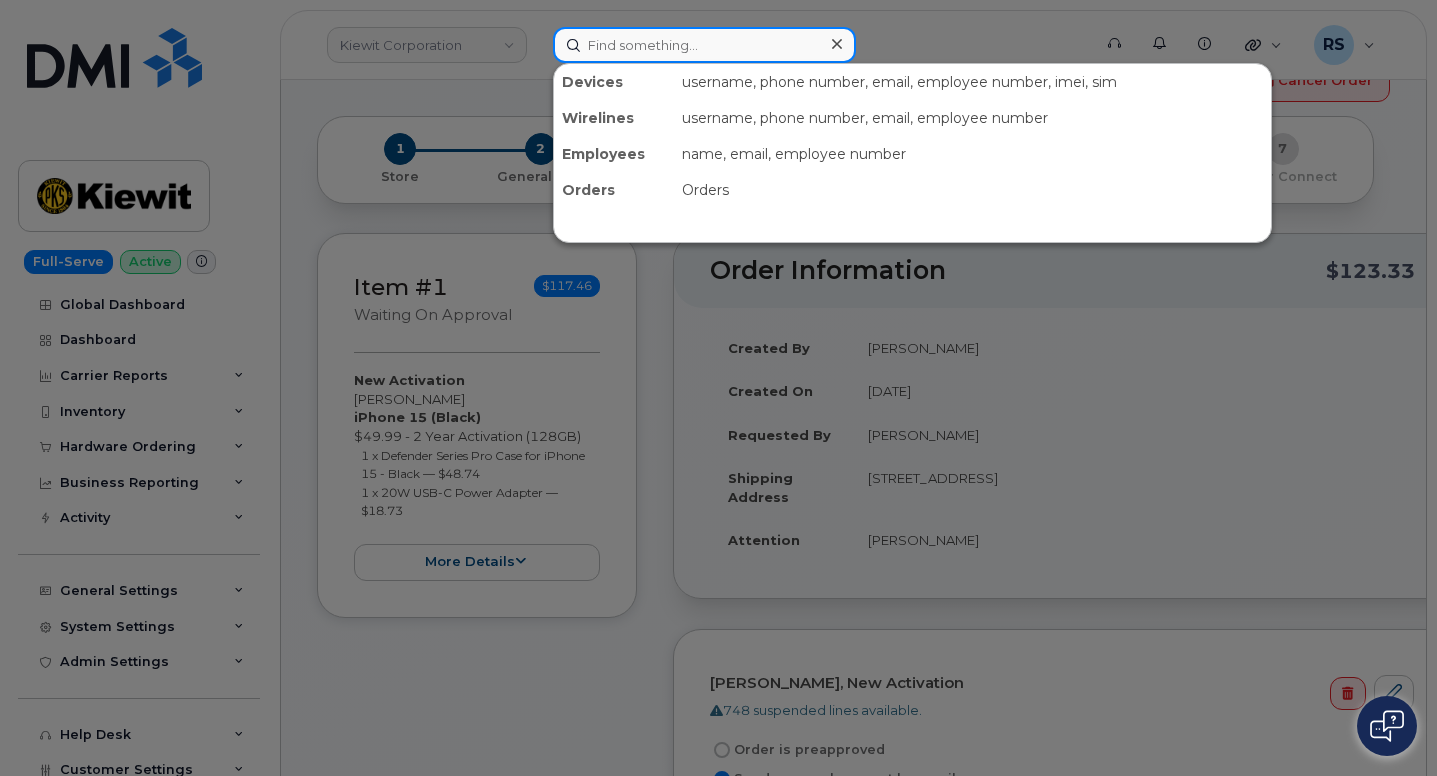 paste on "295157" 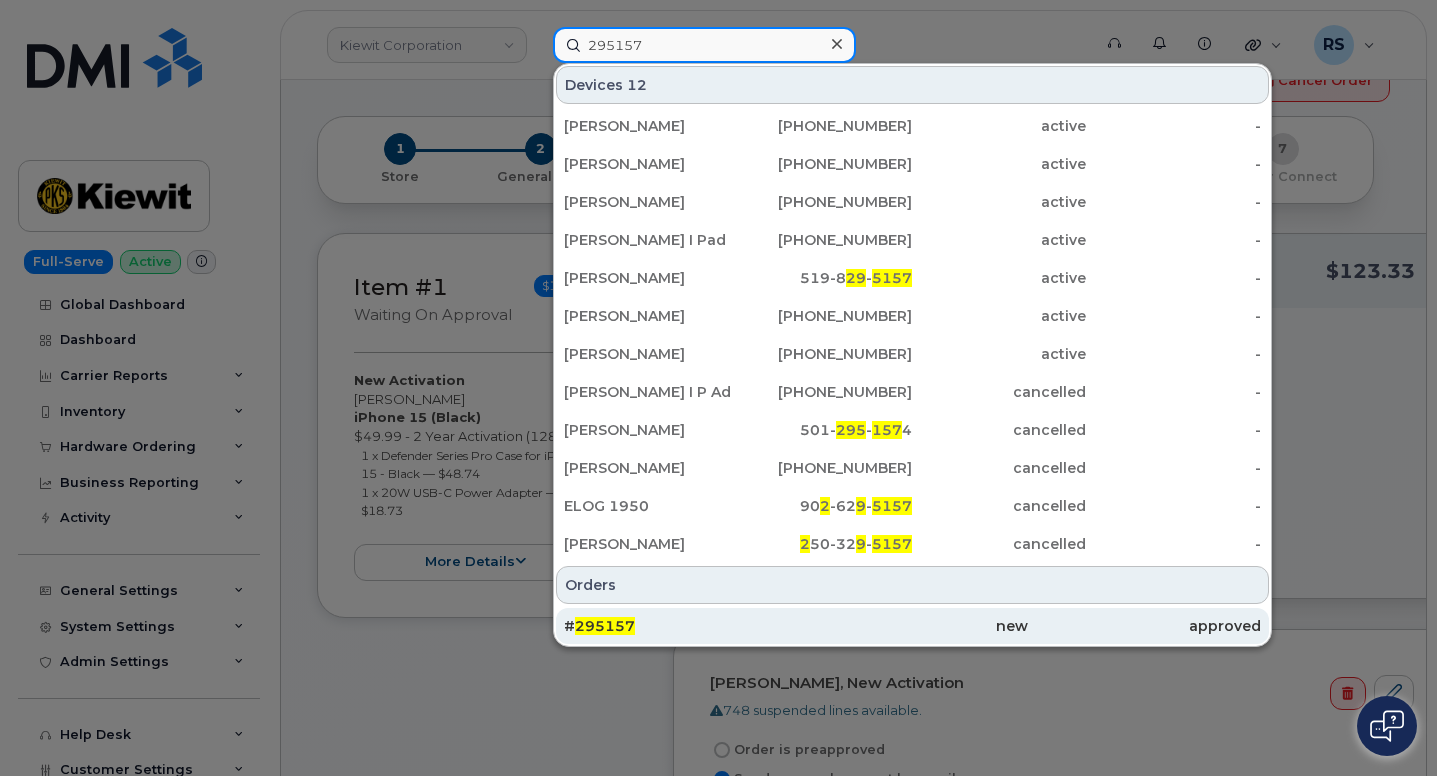 type on "295157" 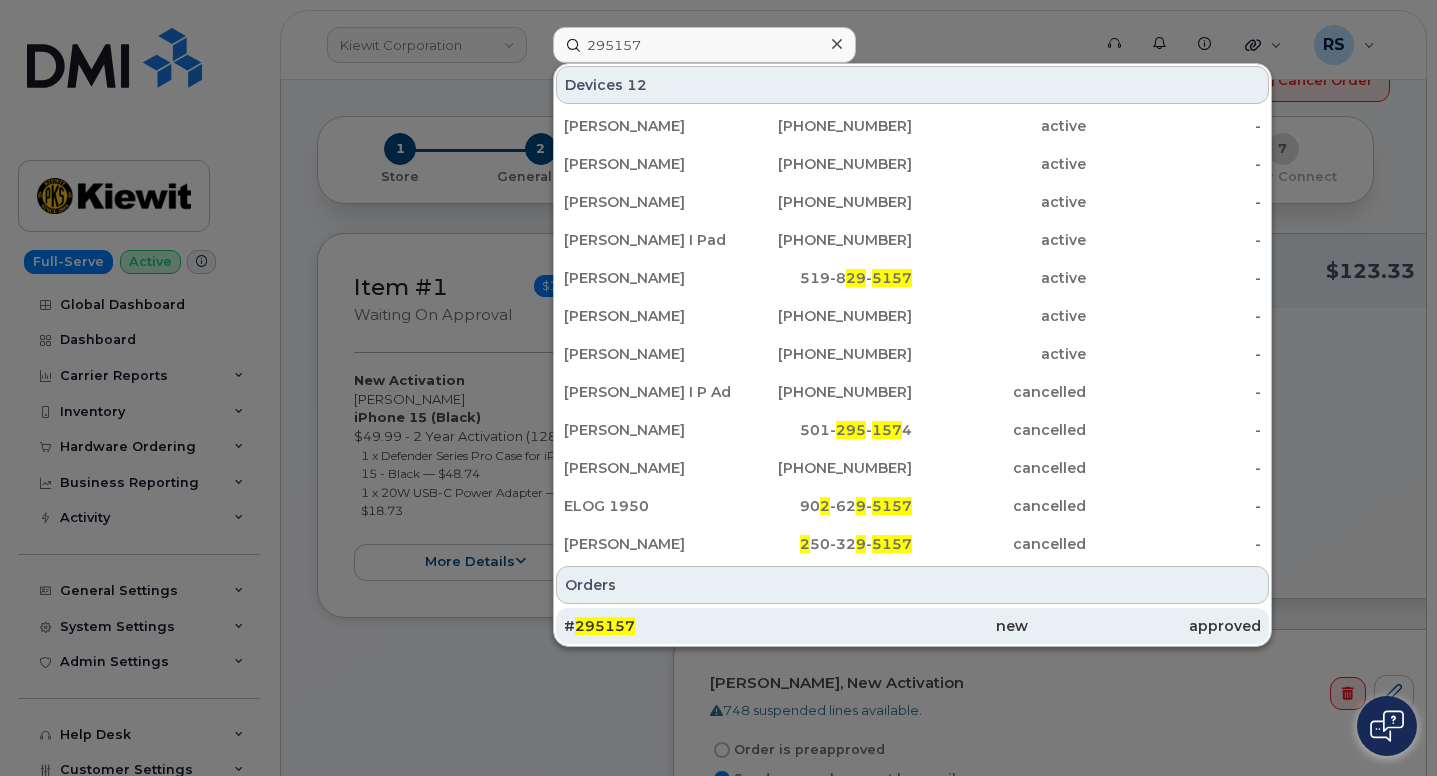 click on "295157" at bounding box center [605, 626] 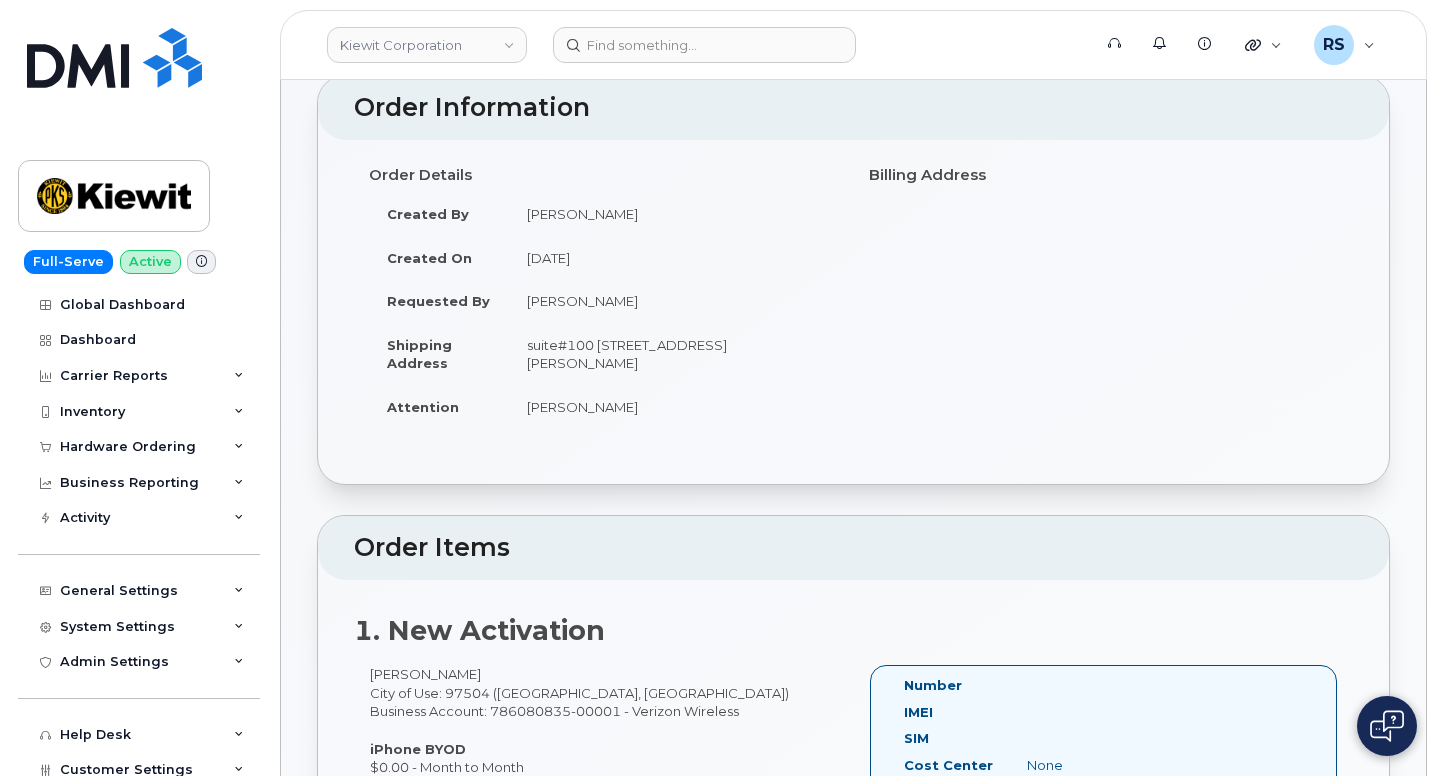 scroll, scrollTop: 267, scrollLeft: 0, axis: vertical 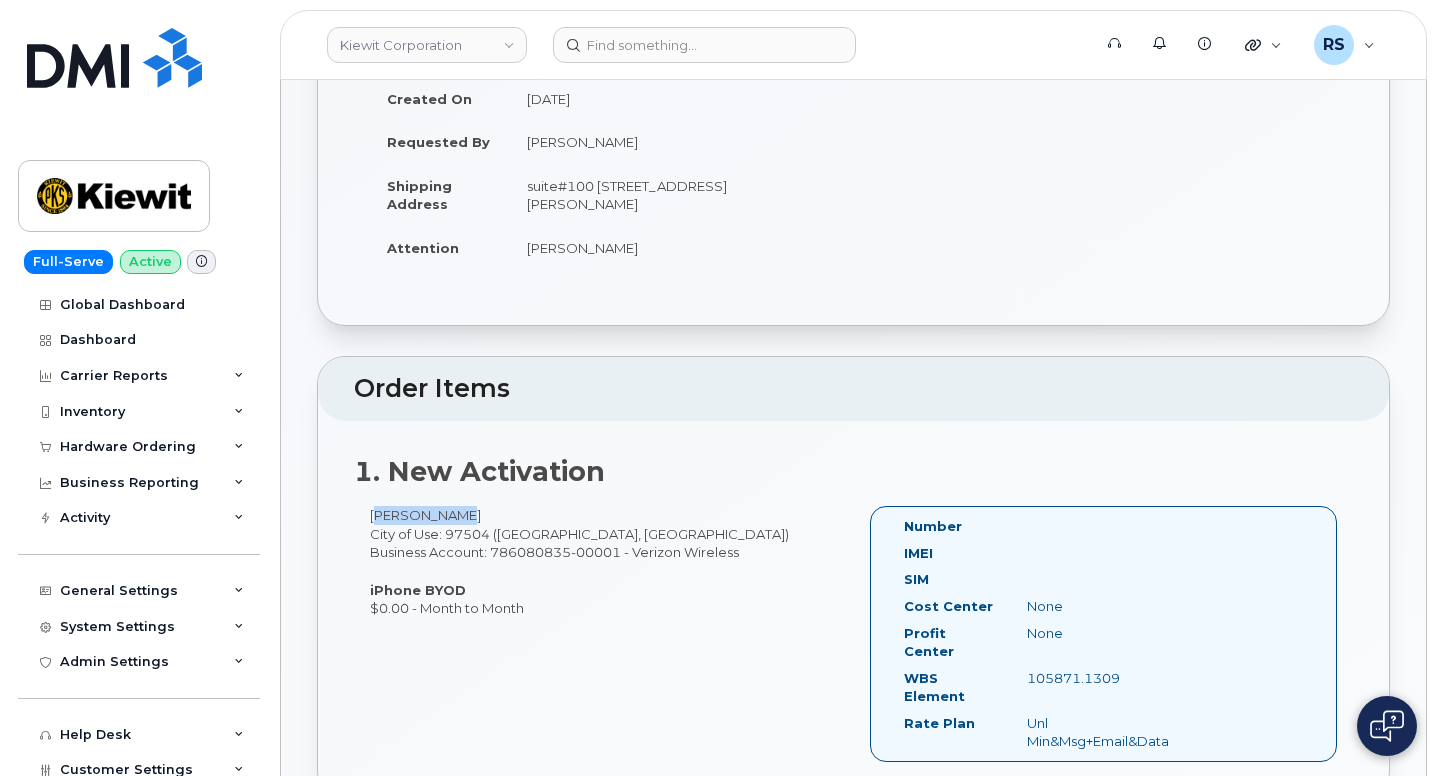 drag, startPoint x: 457, startPoint y: 518, endPoint x: 367, endPoint y: 519, distance: 90.005554 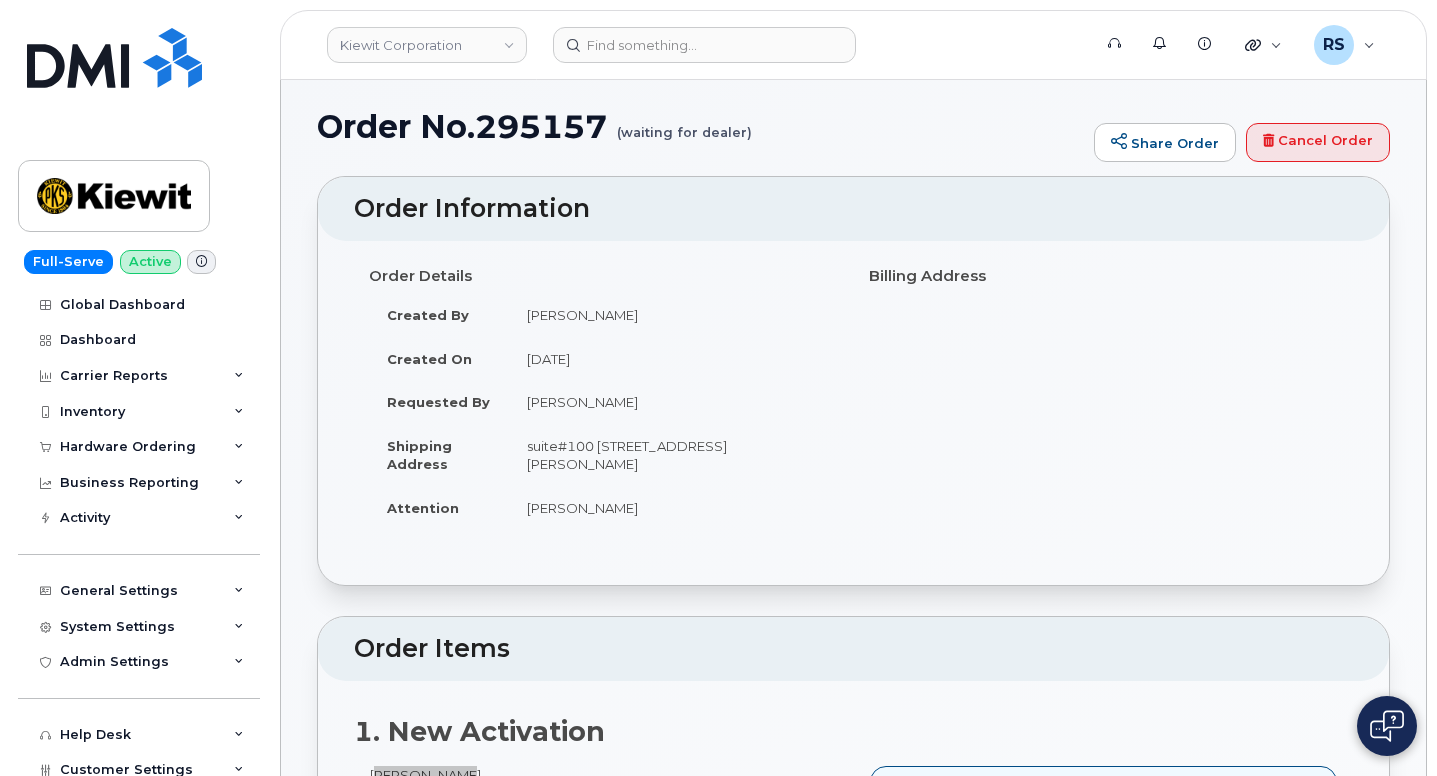 scroll, scrollTop: 0, scrollLeft: 0, axis: both 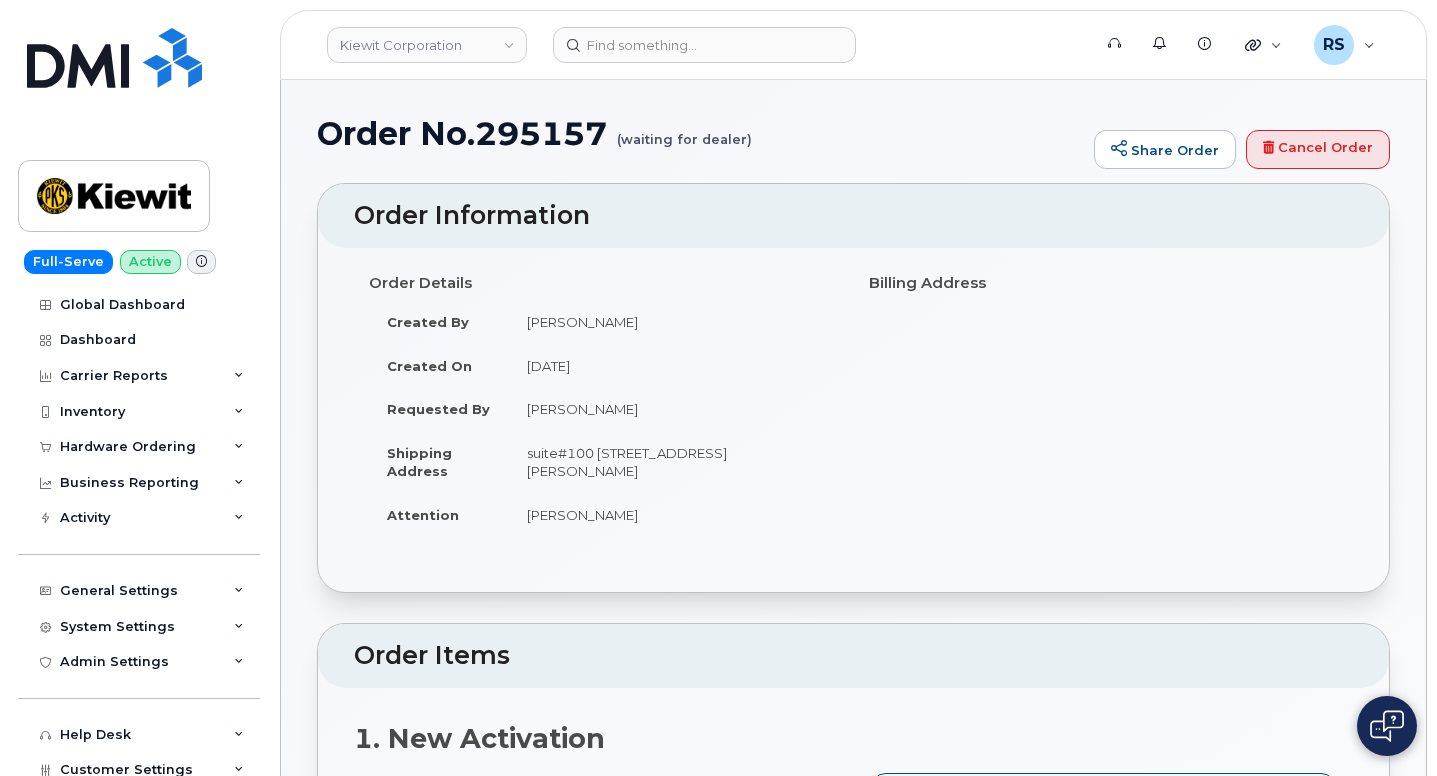 click on "Order No.295157
(waiting for dealer)
Share Order
Cancel Order
×
Share This Order
If you want to allow others to create or edit orders, share this link with them:
https://myserve.ca/orders/5e1046ee-4988-46ba-ad69-867eb4fb089e
If you want to allow others to complete orders, share this link with them:
https://myserve.ca/hardware_ordering/pending_orders/5e1046ee-4988-46ba-ad69-867eb4fb089e/edit?dealer=RE1JIFNOT1cgVmVyaXpvbiBXaXJlbGVzcyMyMzE
Order Information
Order Details
Created By
Connor Nguyen
Created On
July  8, 2025
Requested By
Ryan Chase
Shipping Address
suite#100 1555 E. McAndrews, Medford, OR, 97504, USA
Attention
Ryan Chase
Billing Address
Order Items
1. New Activation
Matt Esplin
City of Use:
97504 (Medford, OR)
Business Account:
786080835-00001 - Verizon Wireless" at bounding box center [853, 1756] 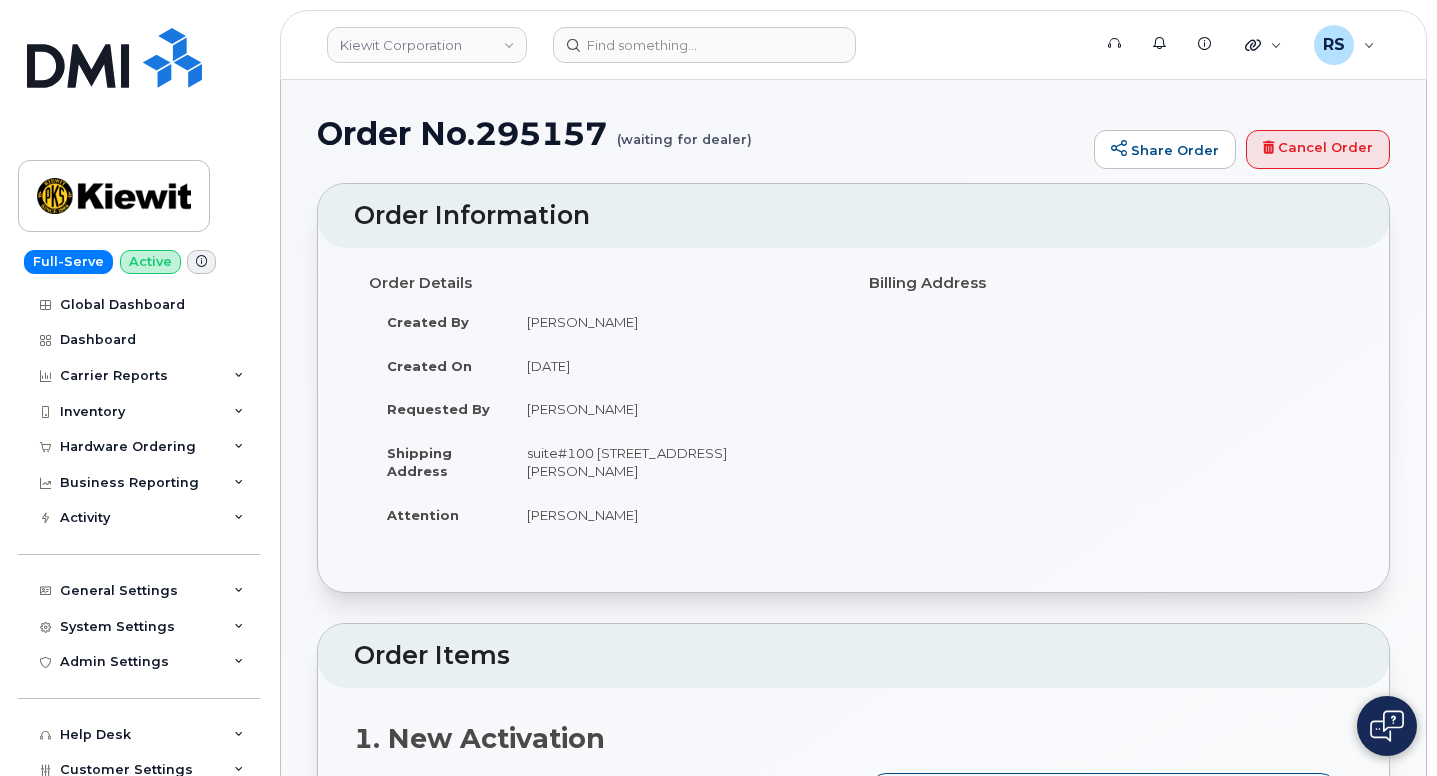 click on "Order No.295157
(waiting for dealer)
Share Order
Cancel Order
×
Share This Order
If you want to allow others to create or edit orders, share this link with them:
https://myserve.ca/orders/5e1046ee-4988-46ba-ad69-867eb4fb089e
If you want to allow others to complete orders, share this link with them:
https://myserve.ca/hardware_ordering/pending_orders/5e1046ee-4988-46ba-ad69-867eb4fb089e/edit?dealer=RE1JIFNOT1cgVmVyaXpvbiBXaXJlbGVzcyMyMzE
Order Information
Order Details
Created By
Connor Nguyen
Created On
July  8, 2025
Requested By
Ryan Chase
Shipping Address
suite#100 1555 E. McAndrews, Medford, OR, 97504, USA
Attention
Ryan Chase
Billing Address
Order Items
1. New Activation
Matt Esplin
City of Use:
97504 (Medford, OR)
Business Account:
786080835-00001 - Verizon Wireless" at bounding box center [853, 1756] 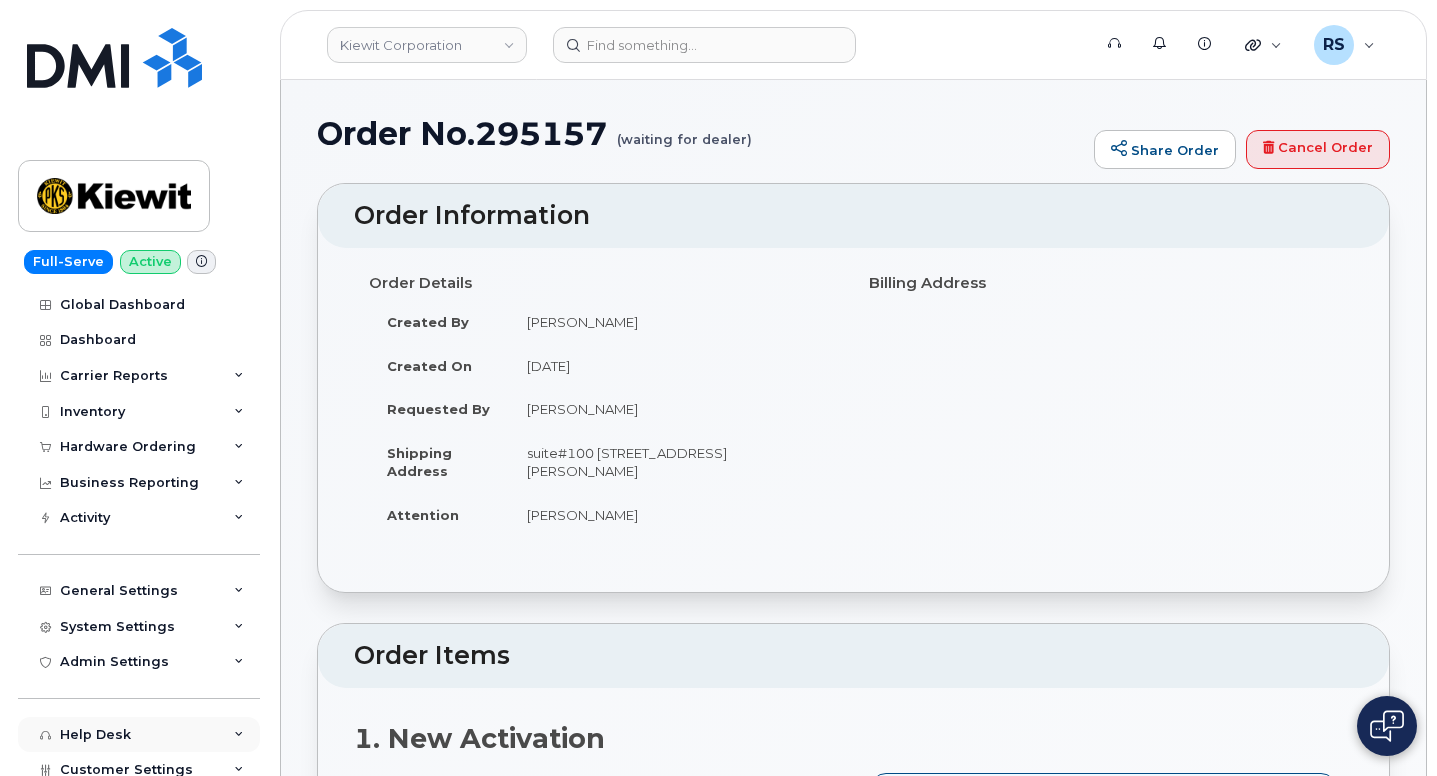 click on "Help Desk" at bounding box center (139, 735) 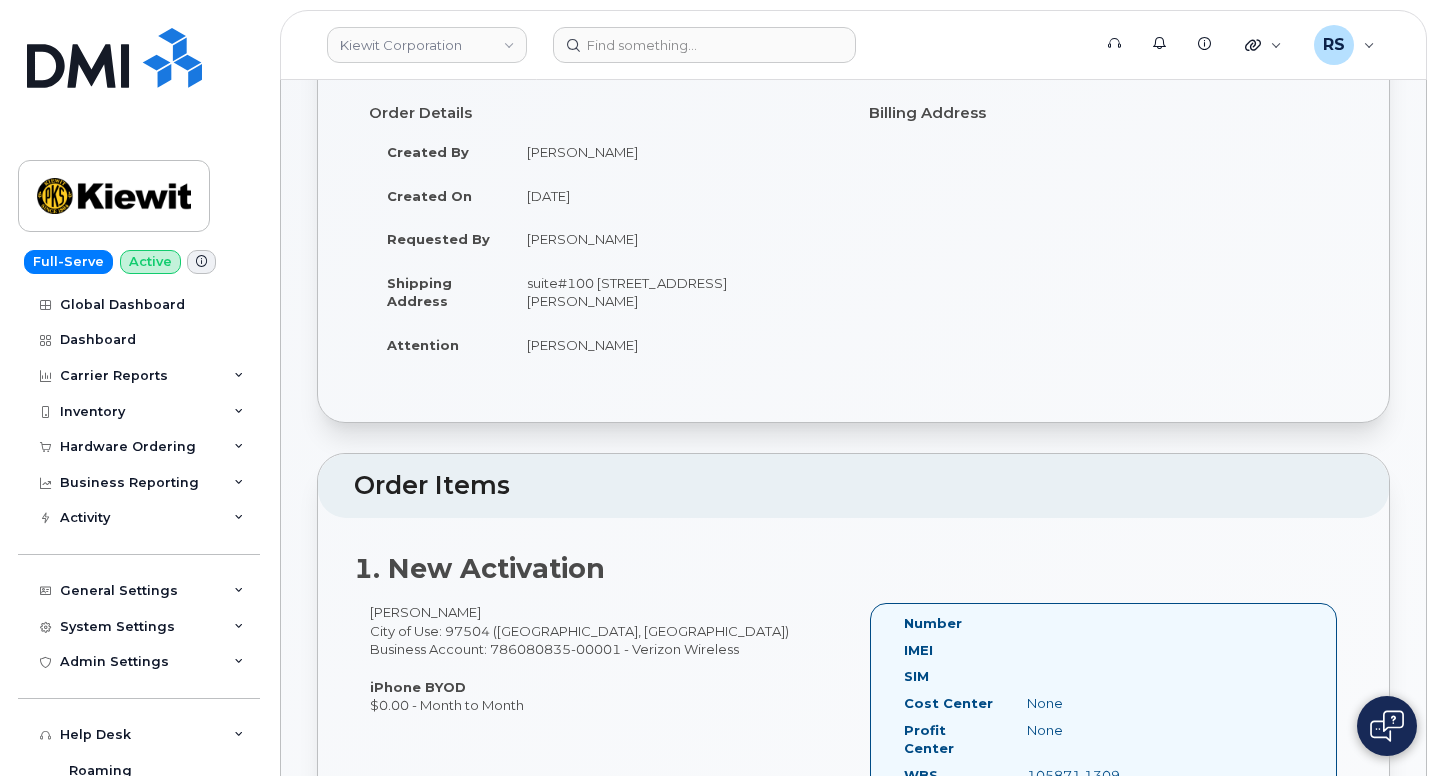 scroll, scrollTop: 0, scrollLeft: 0, axis: both 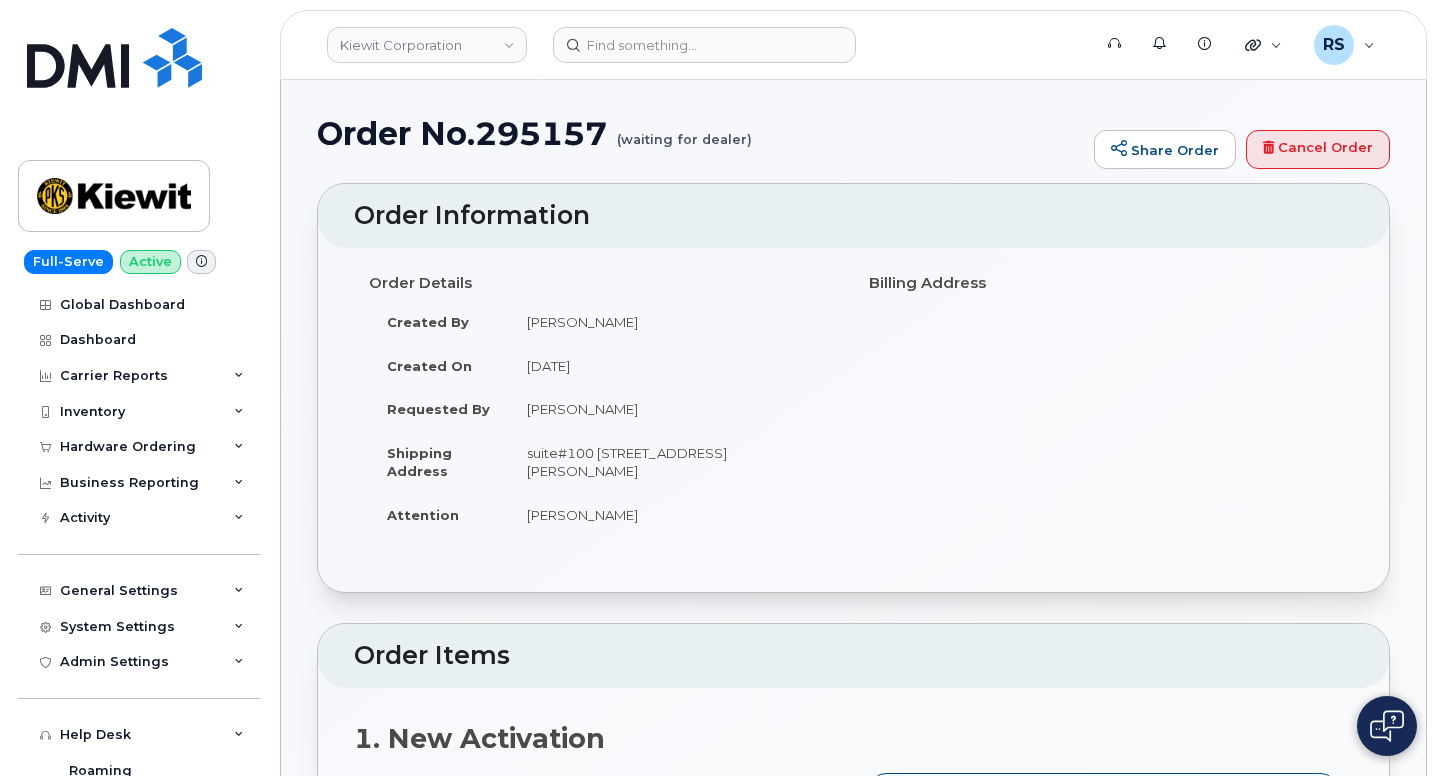 click on "Order No.295157
(waiting for dealer)
Share Order
Cancel Order
×
Share This Order
If you want to allow others to create or edit orders, share this link with them:
https://myserve.ca/orders/5e1046ee-4988-46ba-ad69-867eb4fb089e
If you want to allow others to complete orders, share this link with them:
https://myserve.ca/hardware_ordering/pending_orders/5e1046ee-4988-46ba-ad69-867eb4fb089e/edit?dealer=RE1JIFNOT1cgVmVyaXpvbiBXaXJlbGVzcyMyMzE
Order Information
Order Details
Created By
Connor Nguyen
Created On
July  8, 2025
Requested By
Ryan Chase
Shipping Address
suite#100 1555 E. McAndrews, Medford, OR, 97504, USA
Attention
Ryan Chase
Billing Address
Order Items
1. New Activation
Matt Esplin
City of Use:
97504 (Medford, OR)
Business Account:
786080835-00001 - Verizon Wireless" at bounding box center (853, 1756) 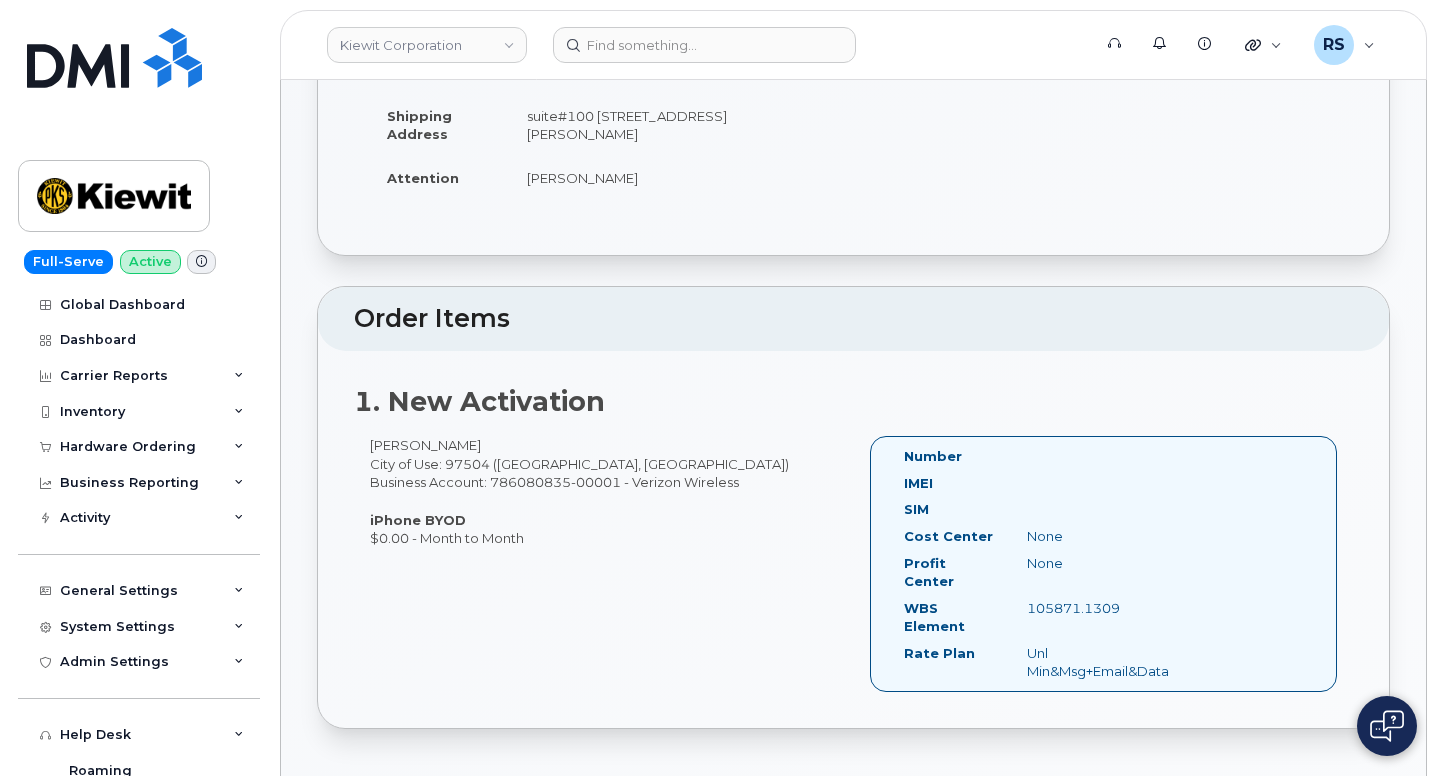 scroll, scrollTop: 400, scrollLeft: 0, axis: vertical 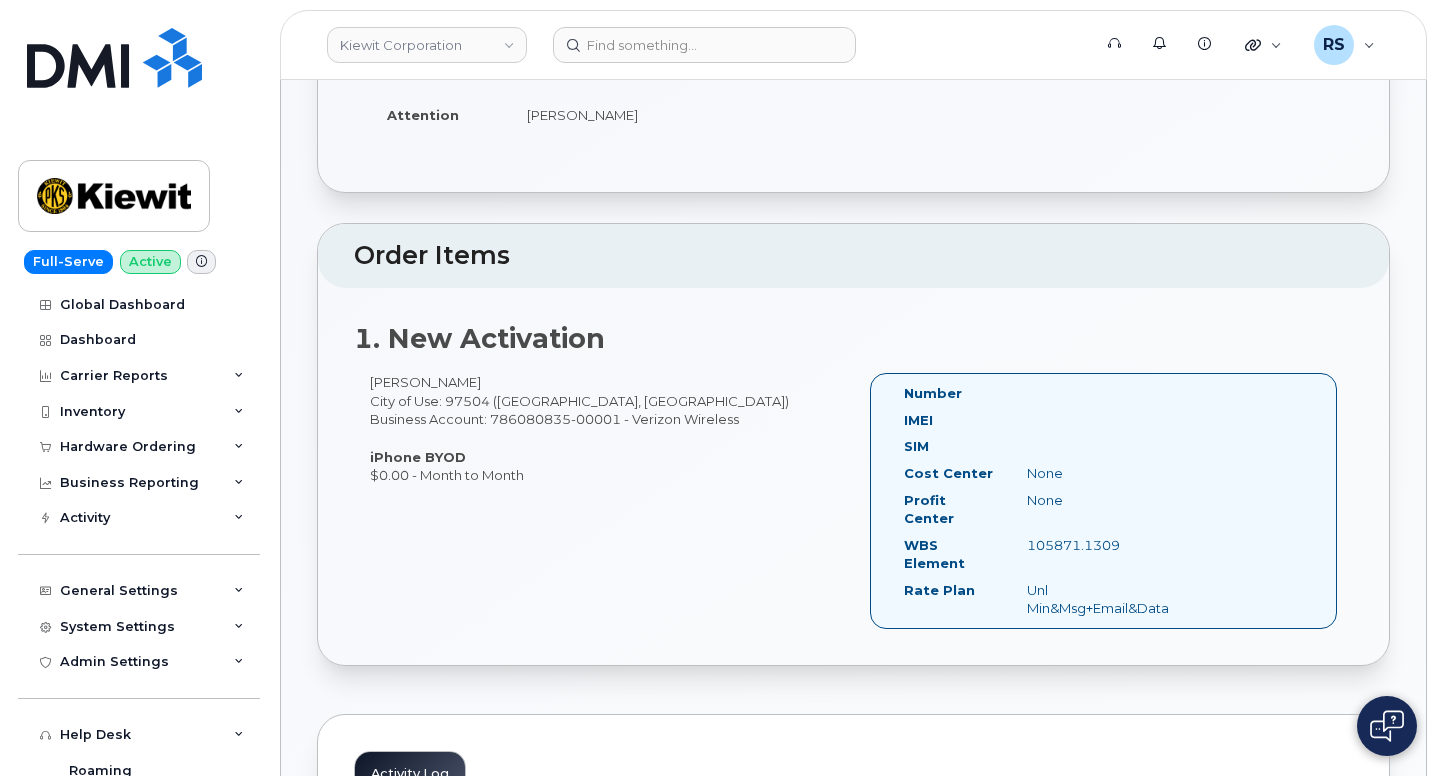 drag, startPoint x: 366, startPoint y: 379, endPoint x: 739, endPoint y: 414, distance: 374.6385 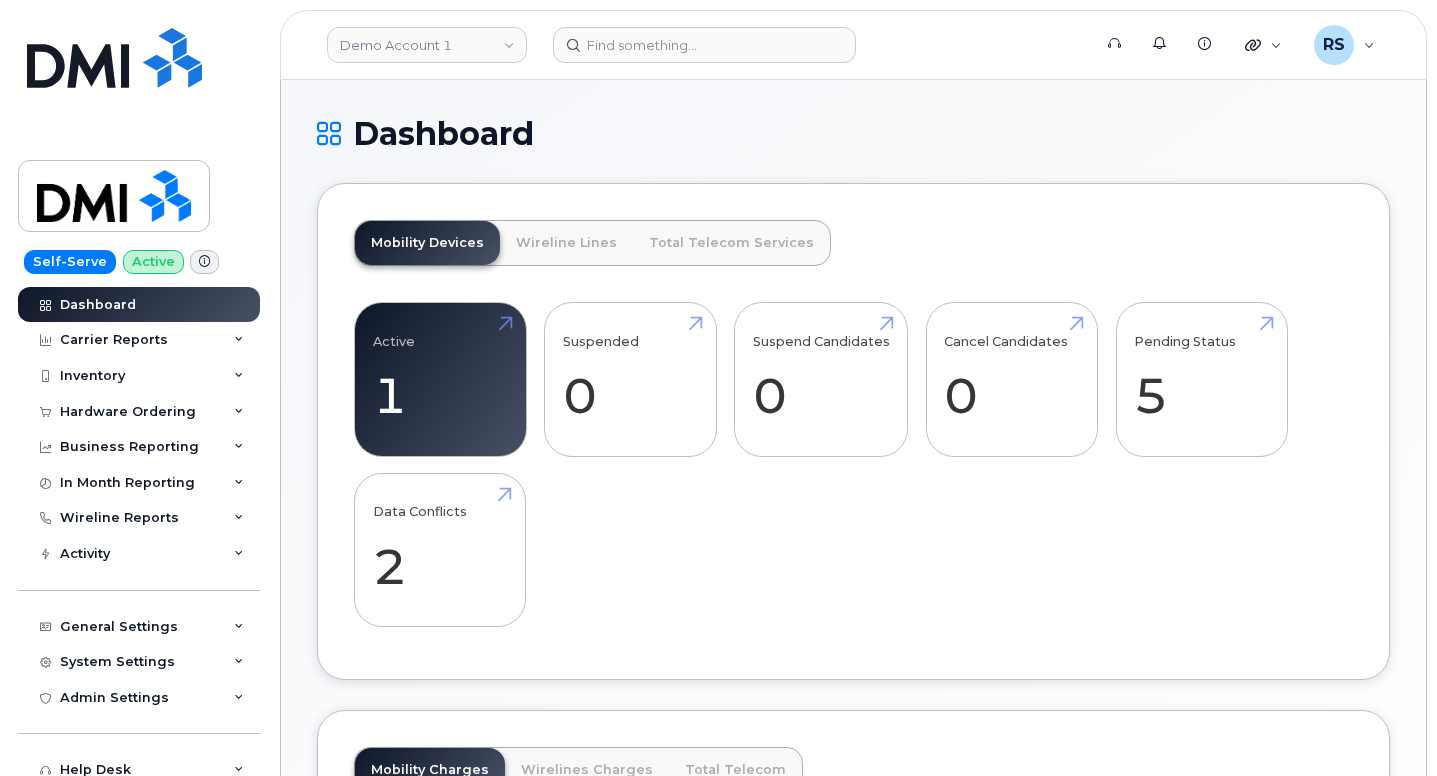 scroll, scrollTop: 0, scrollLeft: 0, axis: both 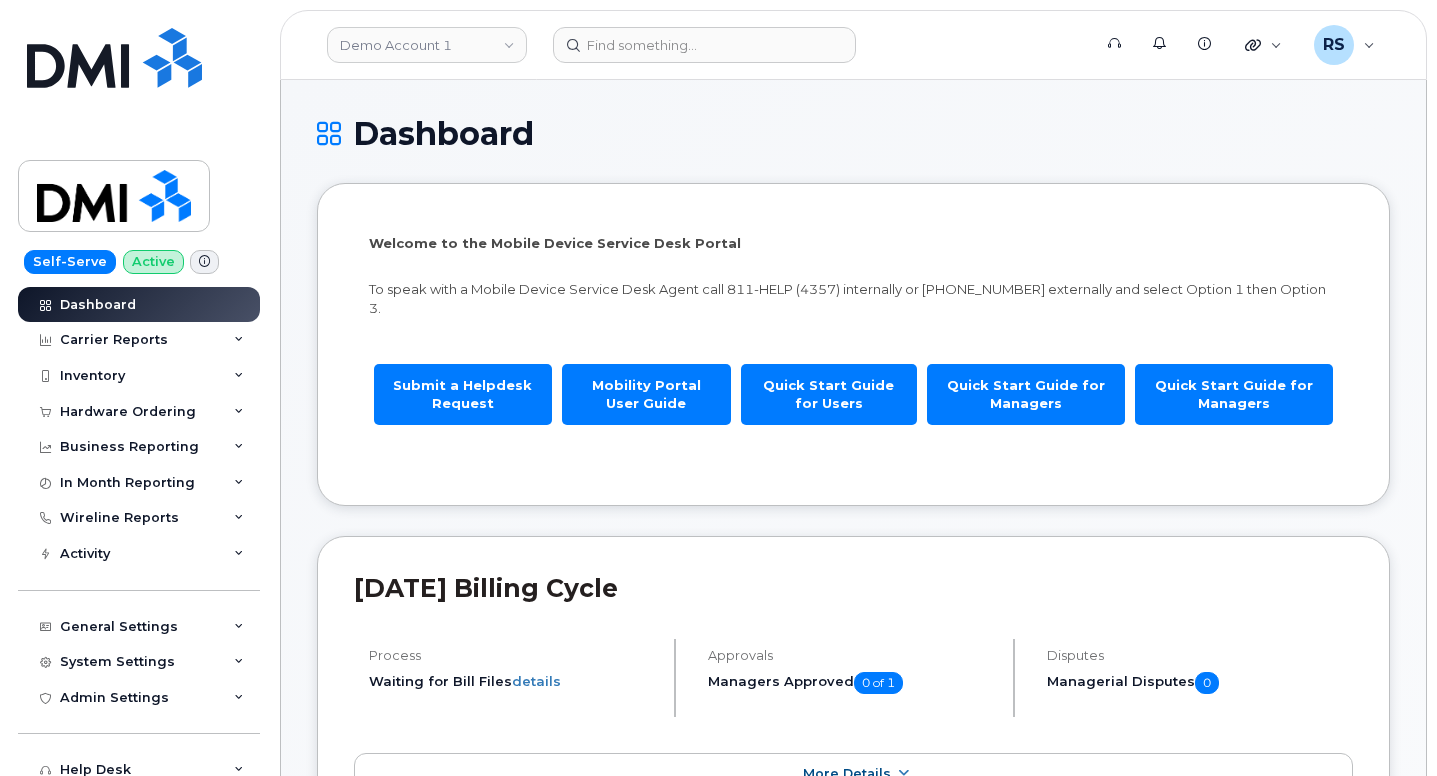click on "Self-Serve Active Dashboard Carrier Reports Monthly Billing Data Daily Data Pooling Data Behavior Average Costing Executive Summary Accounting Roaming Reports Suspended Devices Suspension Candidates Custom Report Cost Variance Inventory Mobility Devices Wireline Devices Data Conflicts Spare Hardware Import Hardware Ordering Overview Orders Orders Reporting Business Reporting Business Reporting Managerial Reports Individual Reports Business Unit Reports In Month Reporting Data Usage Data Blocks Wireline Reports Send Reports Accounting Reports Managerial Reports Business Unit Reports By Service Address Import Wireline Bills Activity Travel Requests Activity Log Device Status Updates Rate Plan Monitor General Settings My Account Locations Managers & Employees Delegations Usage Alerts Tags Data Pool Thresholds System Settings Accounting Codes Contacts Plans and Features Reporting Carrier Contracts Hardware Ordering Users Individual Users Admin Settings Integrations MDM/UEM Config Help Desk Roaming Hardware Orders" at bounding box center (135, 388) 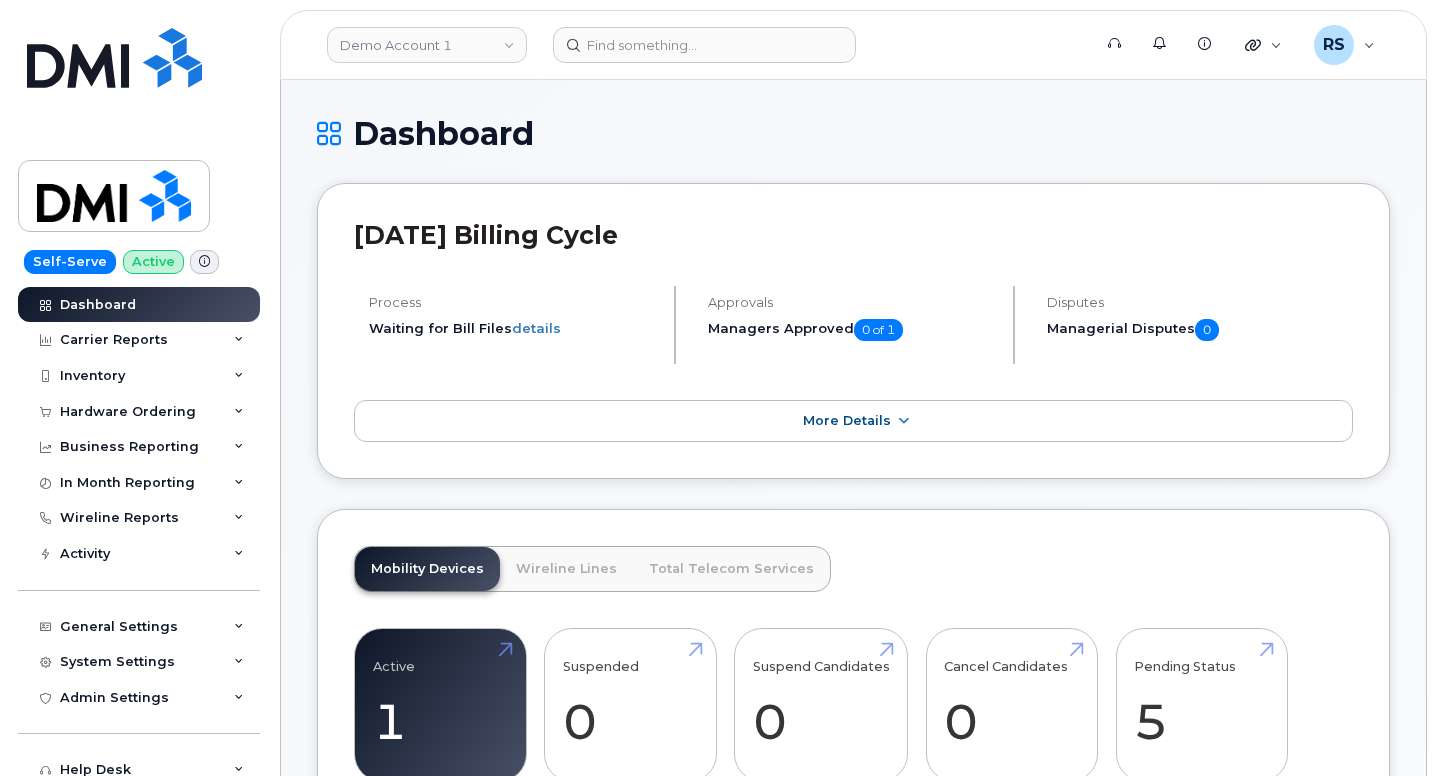 scroll, scrollTop: 0, scrollLeft: 0, axis: both 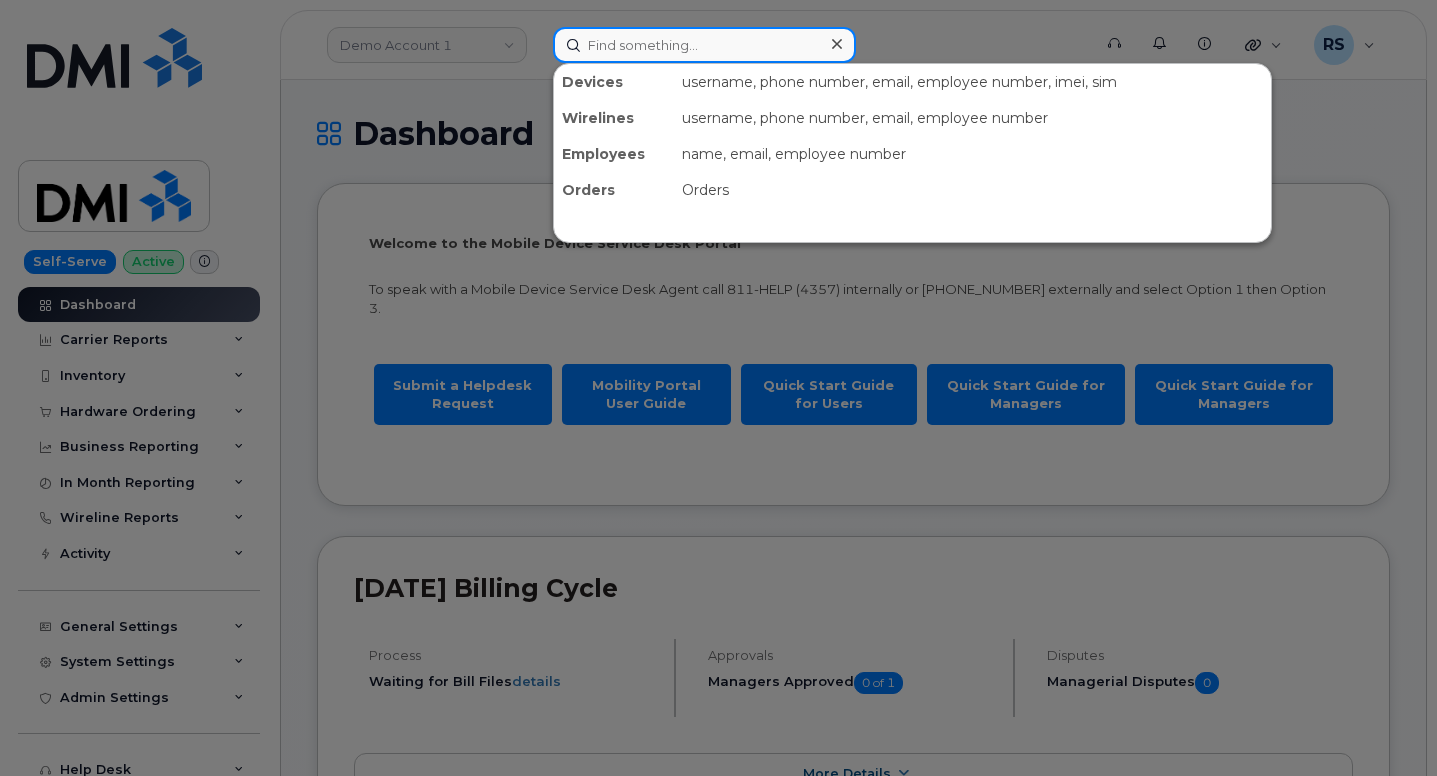 click at bounding box center (704, 45) 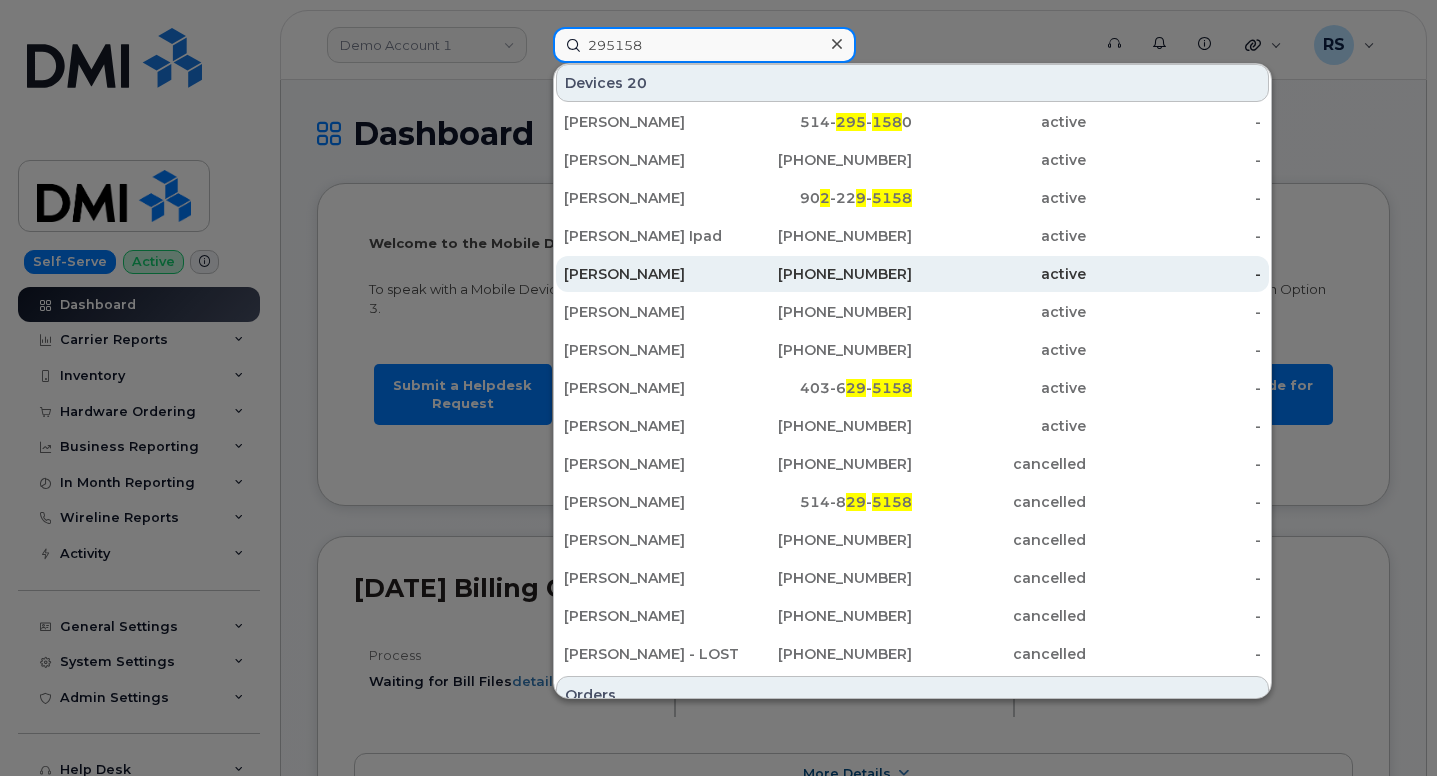 scroll, scrollTop: 372, scrollLeft: 0, axis: vertical 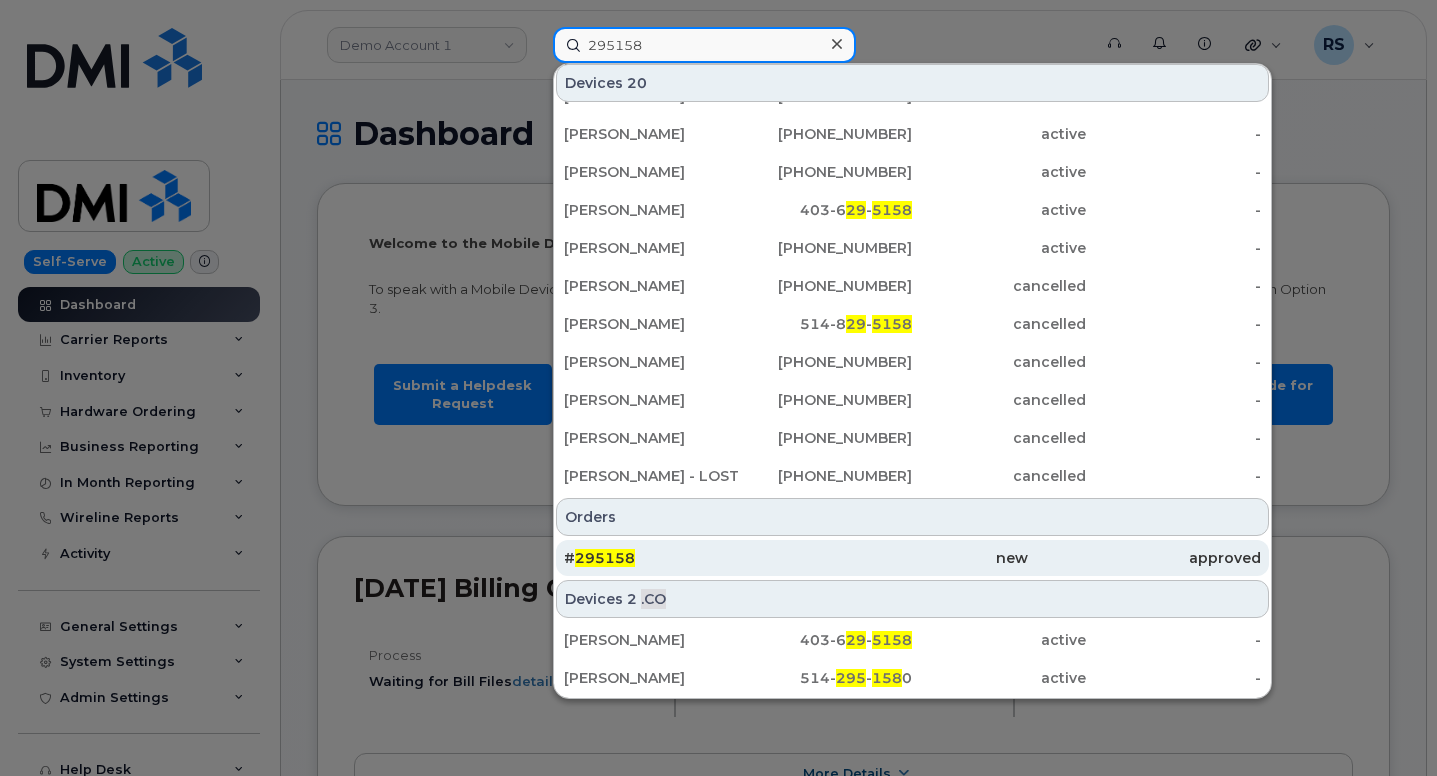 type on "295158" 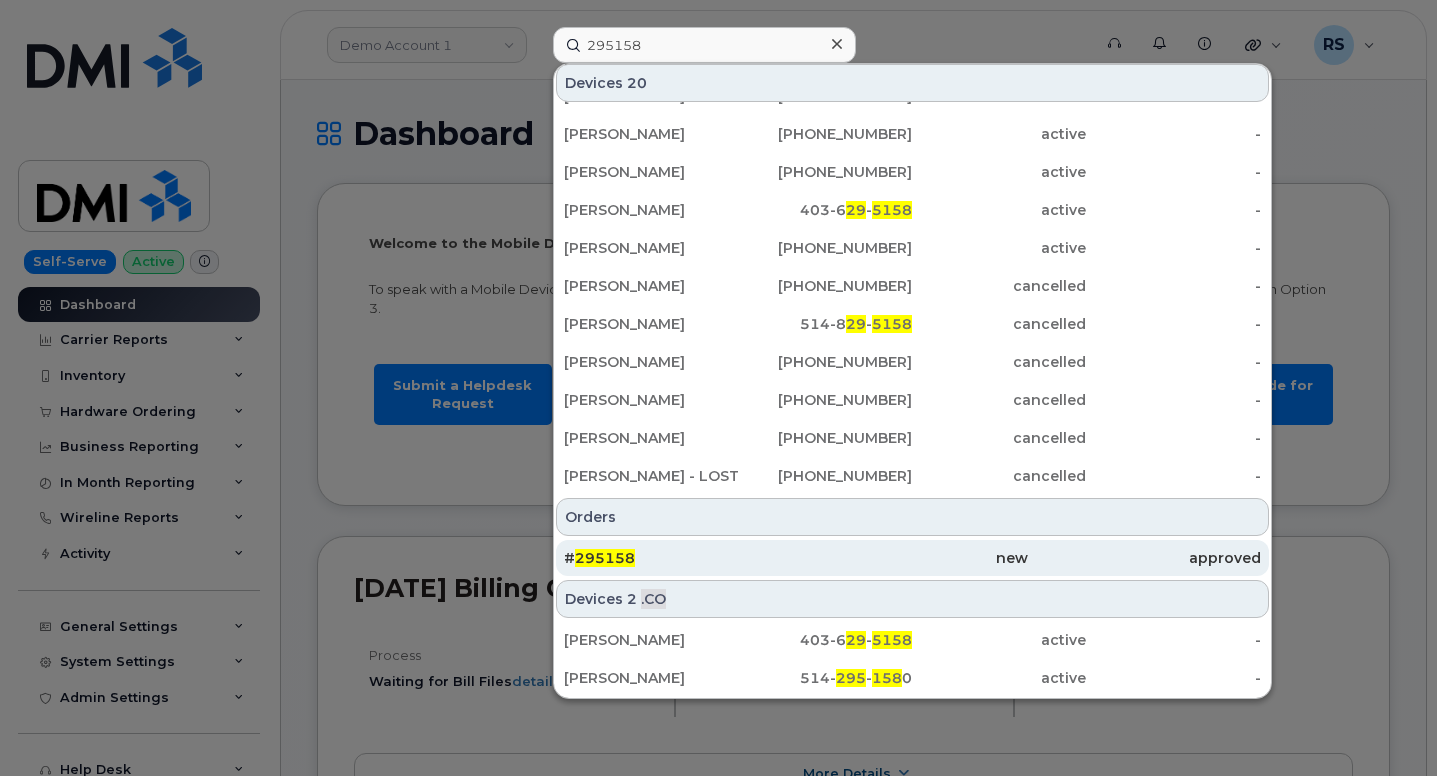 click on "295158" at bounding box center (605, 558) 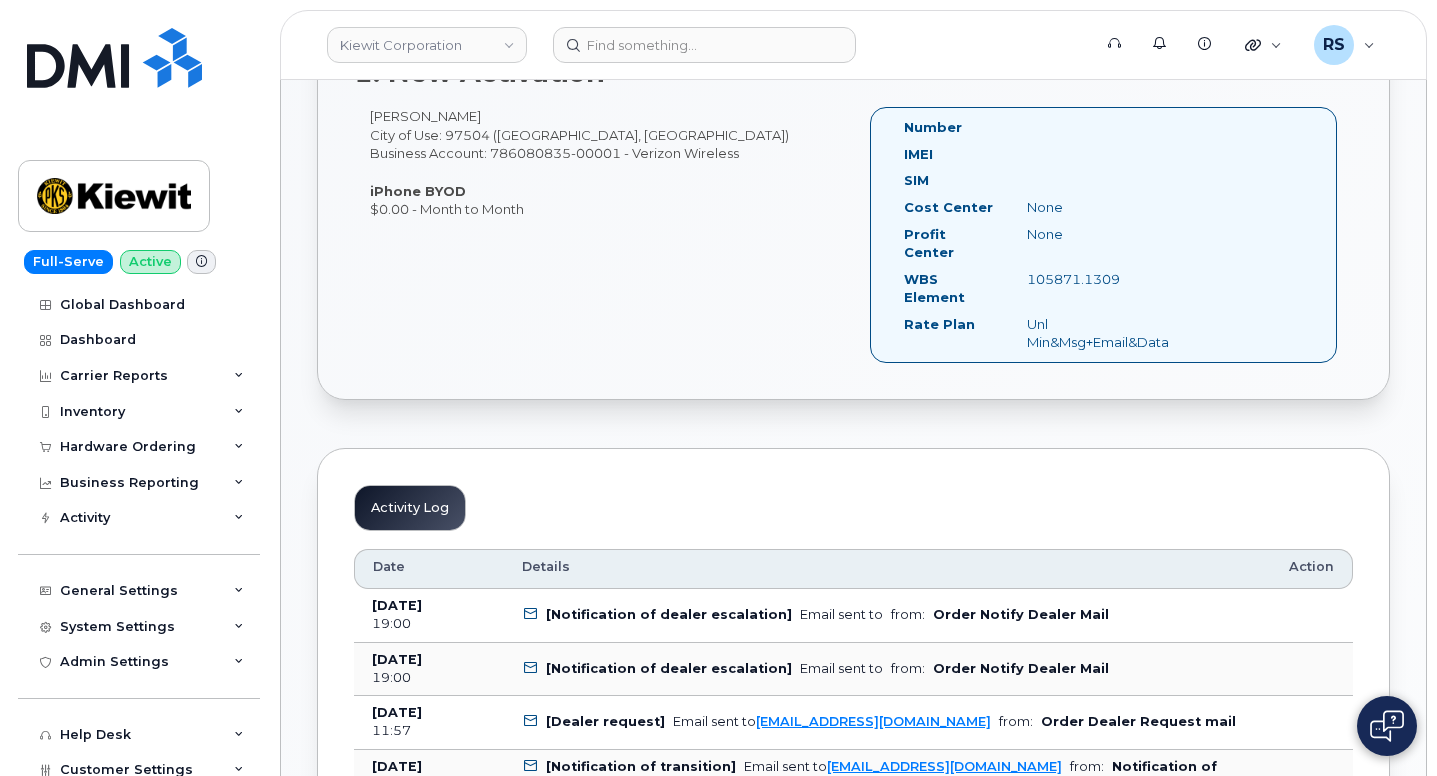 scroll, scrollTop: 467, scrollLeft: 0, axis: vertical 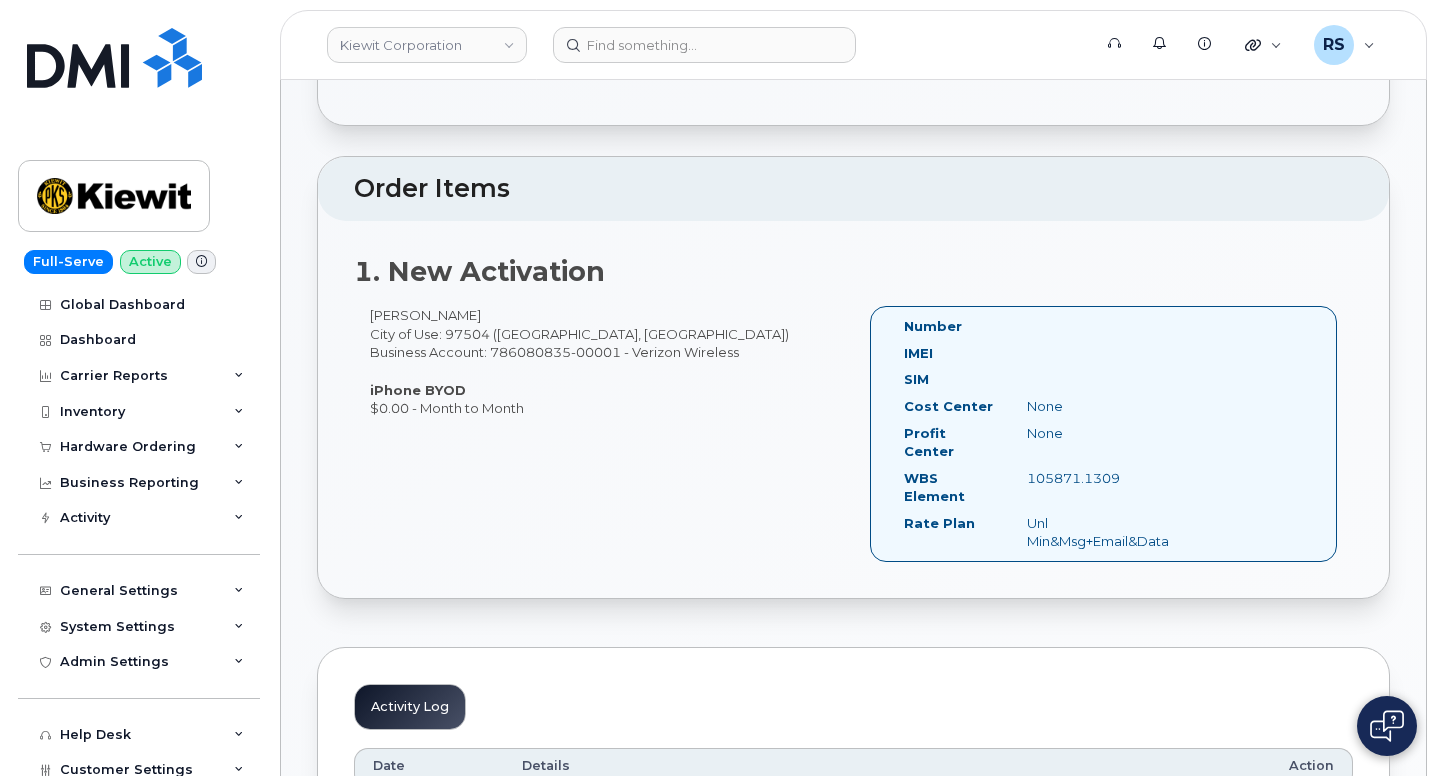 click on "Full-Serve Active Global Dashboard Dashboard Carrier Reports Monthly Billing Data Daily Data Pooling Average Costing Executive Summary Accounting Roaming Reports Suspended Devices Suspension Candidates Custom Report Cost Variance Inventory Mobility Devices Data Conflicts Spare Hardware Import Hardware Ordering Overview Orders Business Reporting Managerial Reports Individual Reports Business Unit Reports Activity Travel Requests Activity Log Device Status Updates Rate Plan Monitor General Settings My Account Approval Mapping Locations Managers & Employees Usage Alerts Tags Data Pool Thresholds System Settings Accounting Codes Contacts Plans and Features Reporting Carrier Contracts Hardware Ordering Users Individual Users Admin Settings Integrations MDM/UEM Config Help Desk Roaming Data Block Dashboard Hardware Orders Repair Requests Device Status Updates Data Pools Data Pool Sources Managerial Disputes Customer Workflows Customer Settings General Business Unit Rules Roaming Dealers Helpdesk Wirelines Emails" at bounding box center (135, 388) 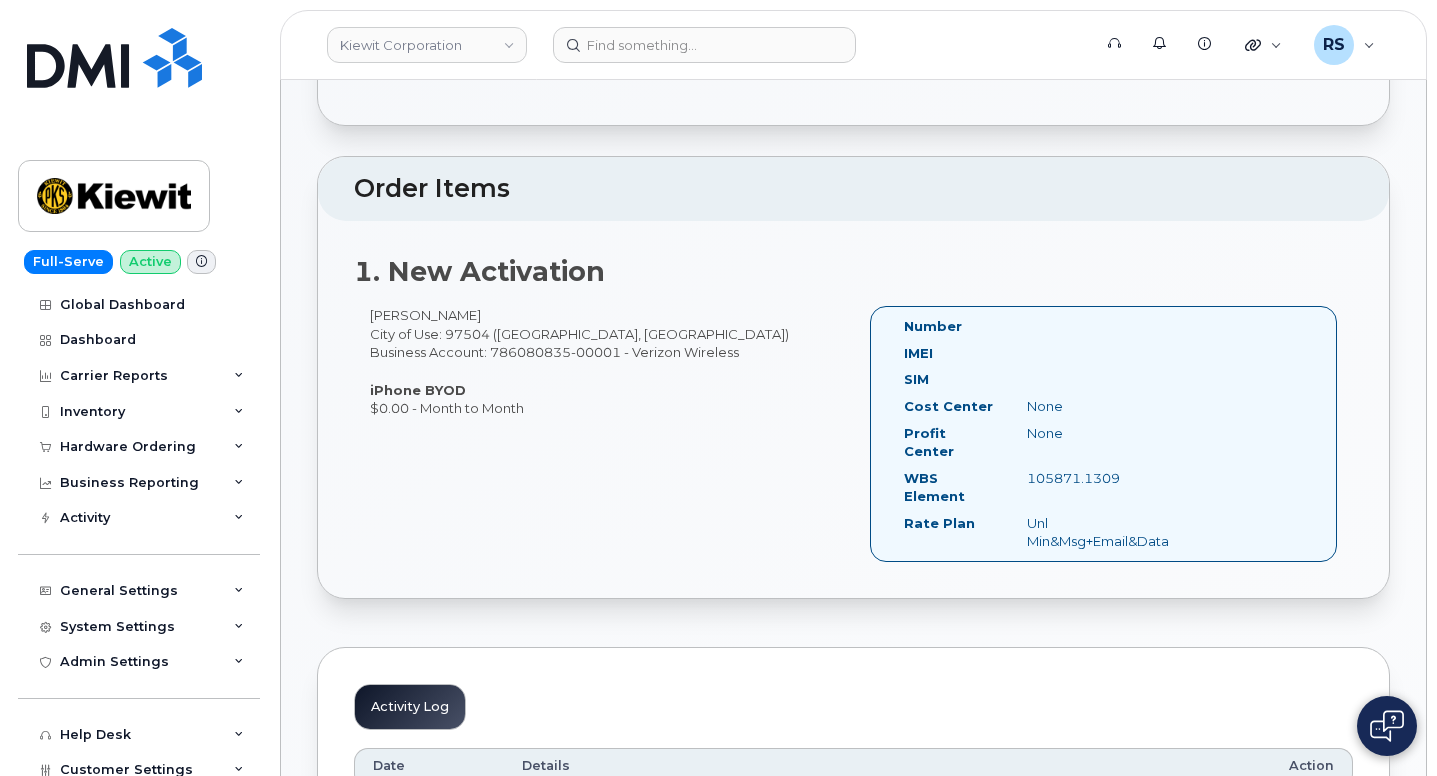 drag, startPoint x: 370, startPoint y: 310, endPoint x: 543, endPoint y: 407, distance: 198.33809 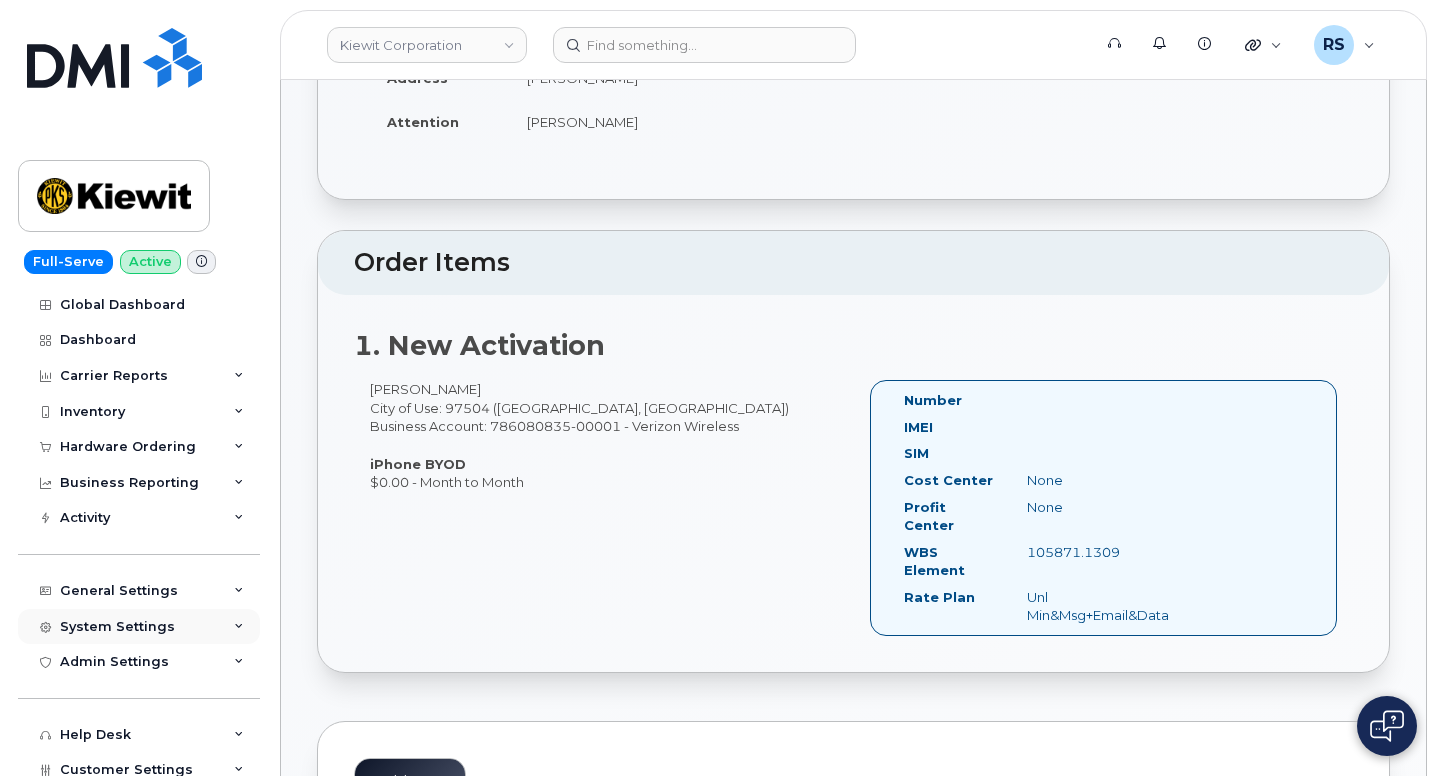 scroll, scrollTop: 333, scrollLeft: 0, axis: vertical 